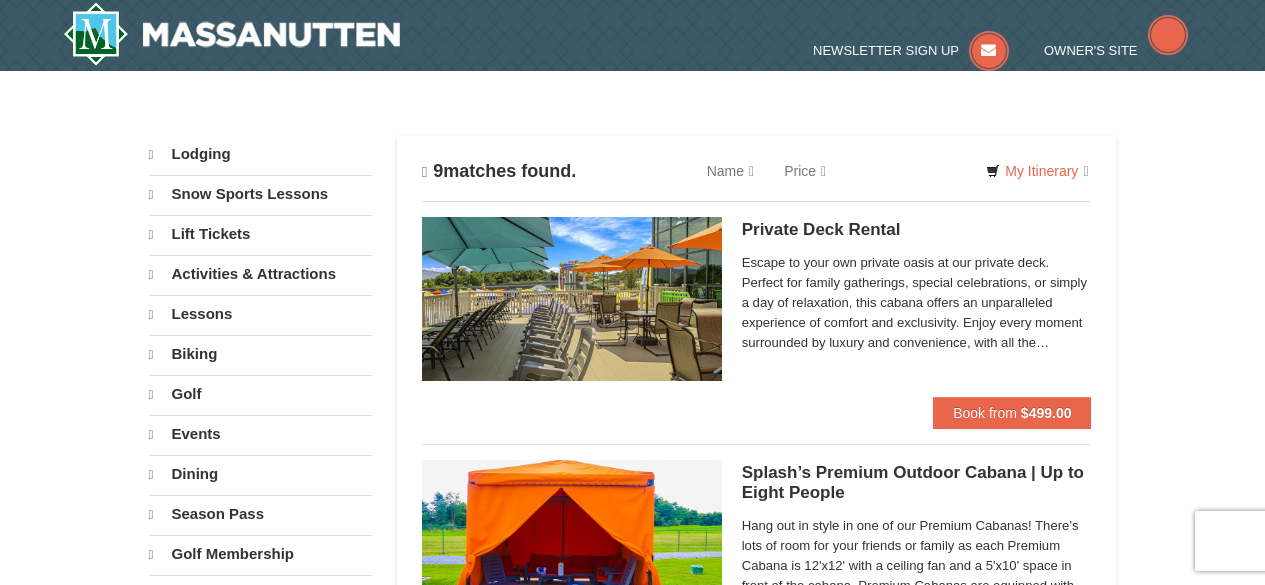 scroll, scrollTop: 0, scrollLeft: 0, axis: both 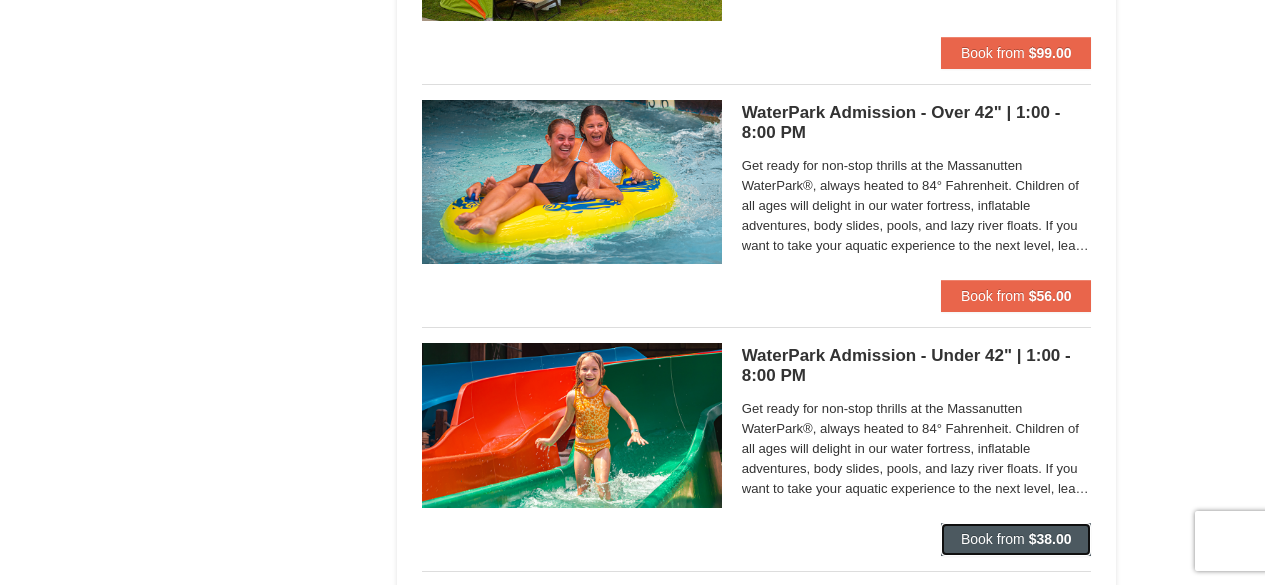 click on "Book from" at bounding box center (993, 539) 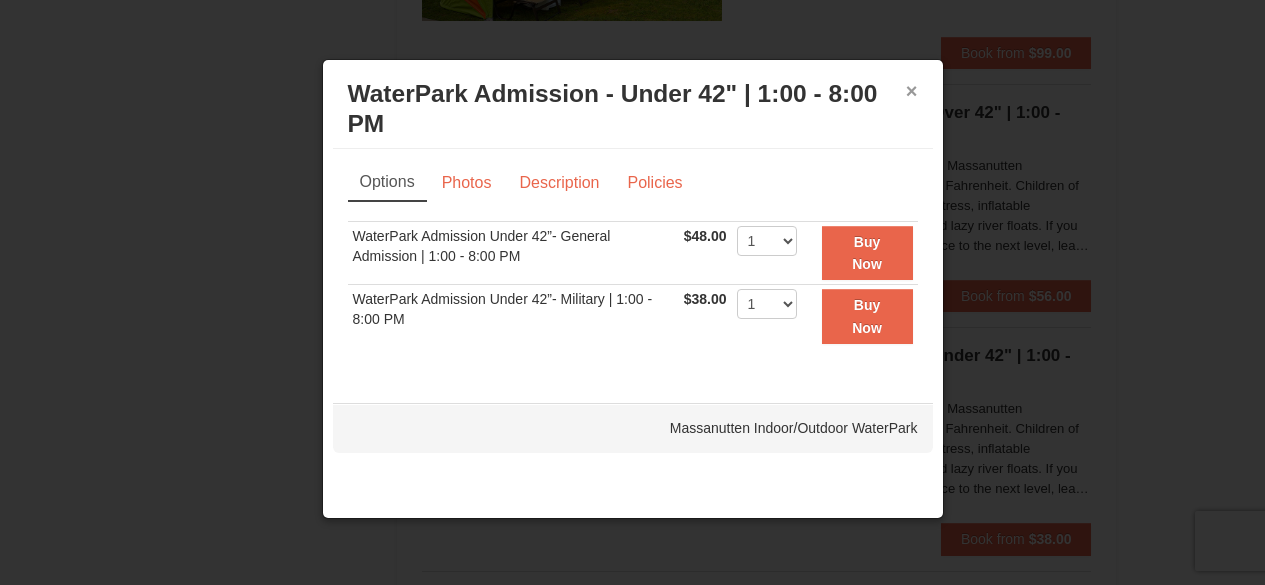 click on "×" at bounding box center (912, 91) 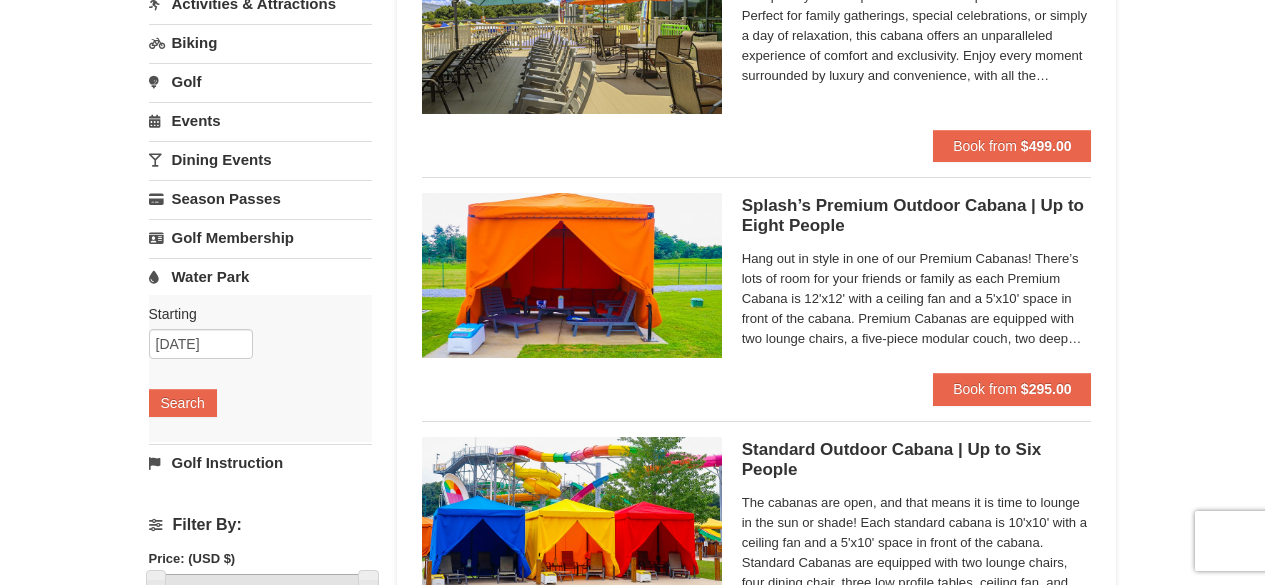 scroll, scrollTop: 0, scrollLeft: 0, axis: both 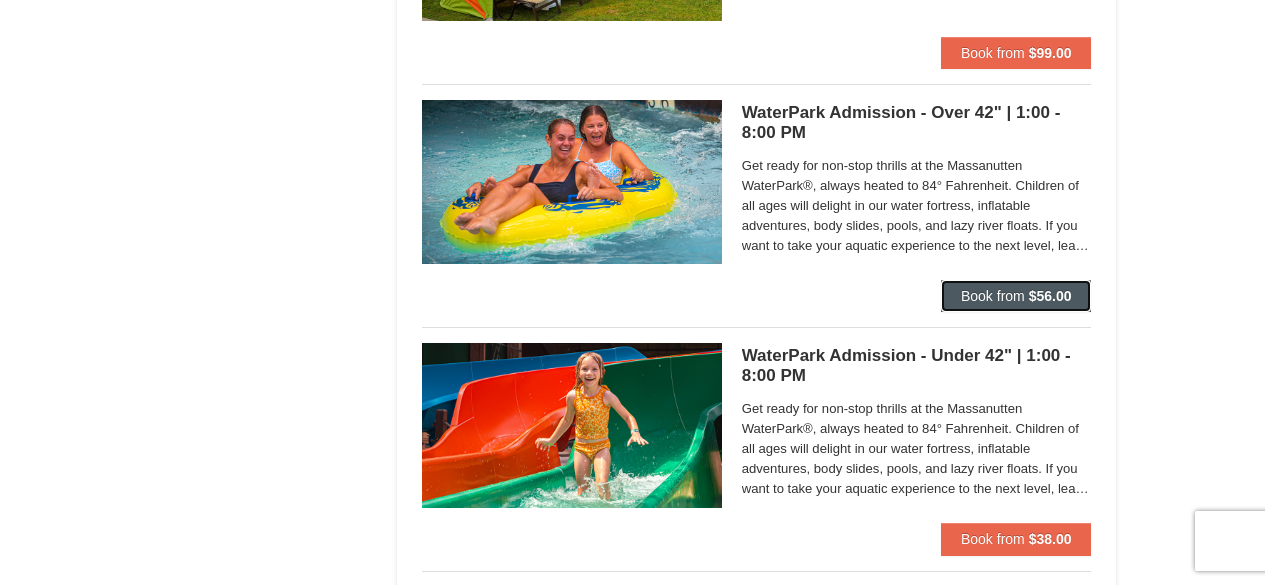 click on "Book from" at bounding box center [993, 296] 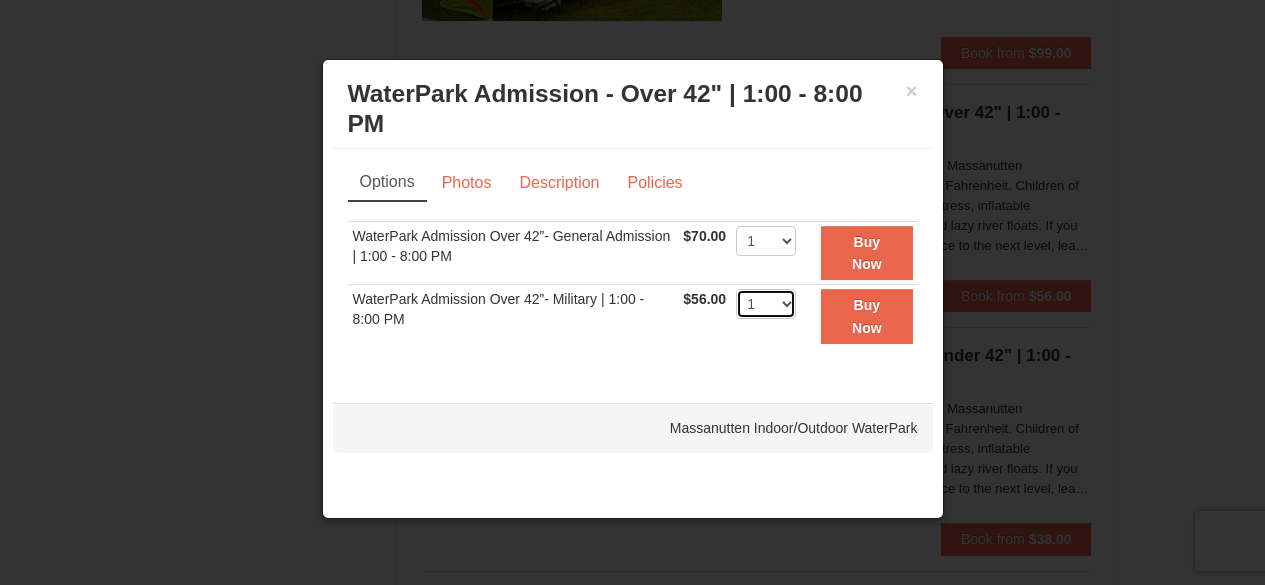 click on "1
2
3
4
5
6
7
8
9
10
11
12
13
14
15
16
17
18
19
20
21 22" at bounding box center (766, 304) 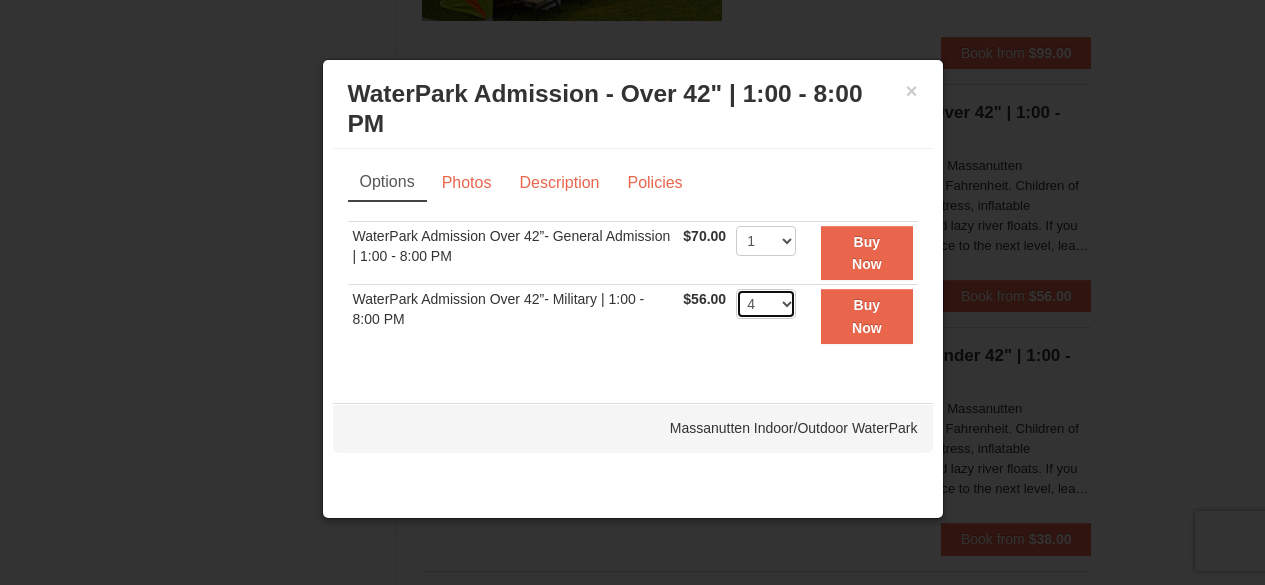 click on "1
2
3
4
5
6
7
8
9
10
11
12
13
14
15
16
17
18
19
20
21 22" at bounding box center [766, 304] 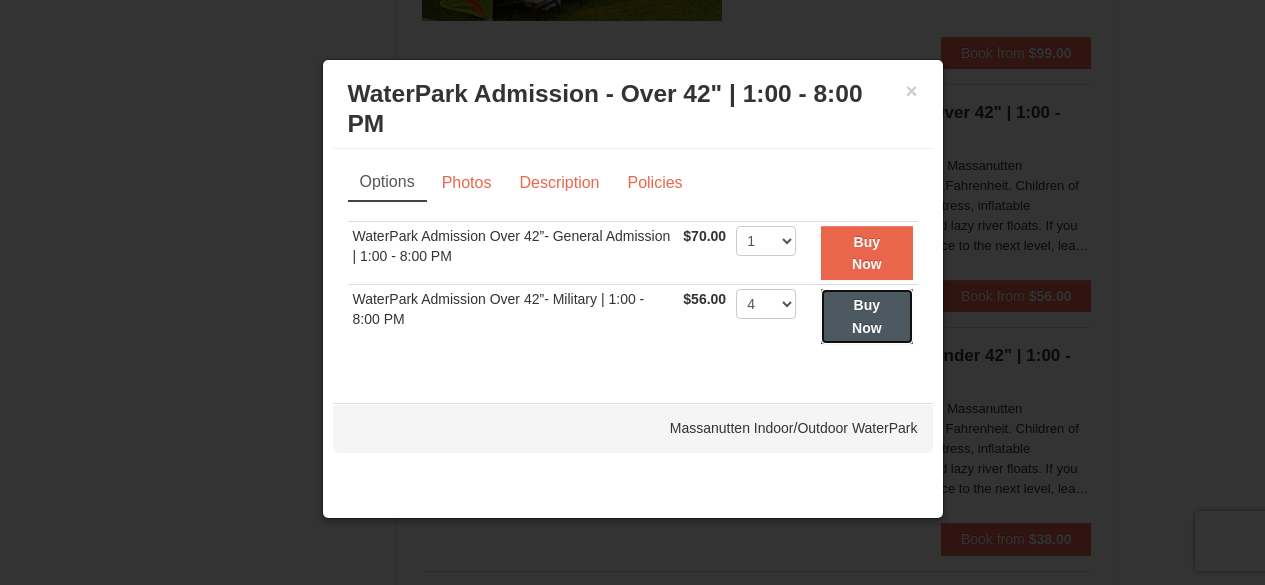 click on "Buy Now" at bounding box center [867, 316] 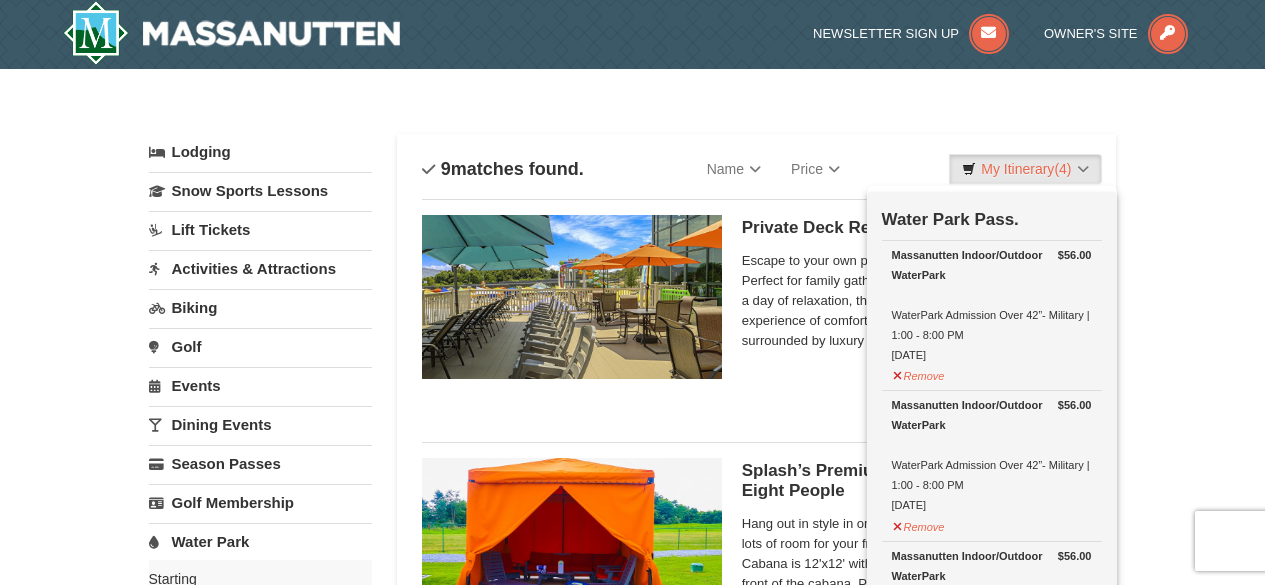 scroll, scrollTop: 6, scrollLeft: 0, axis: vertical 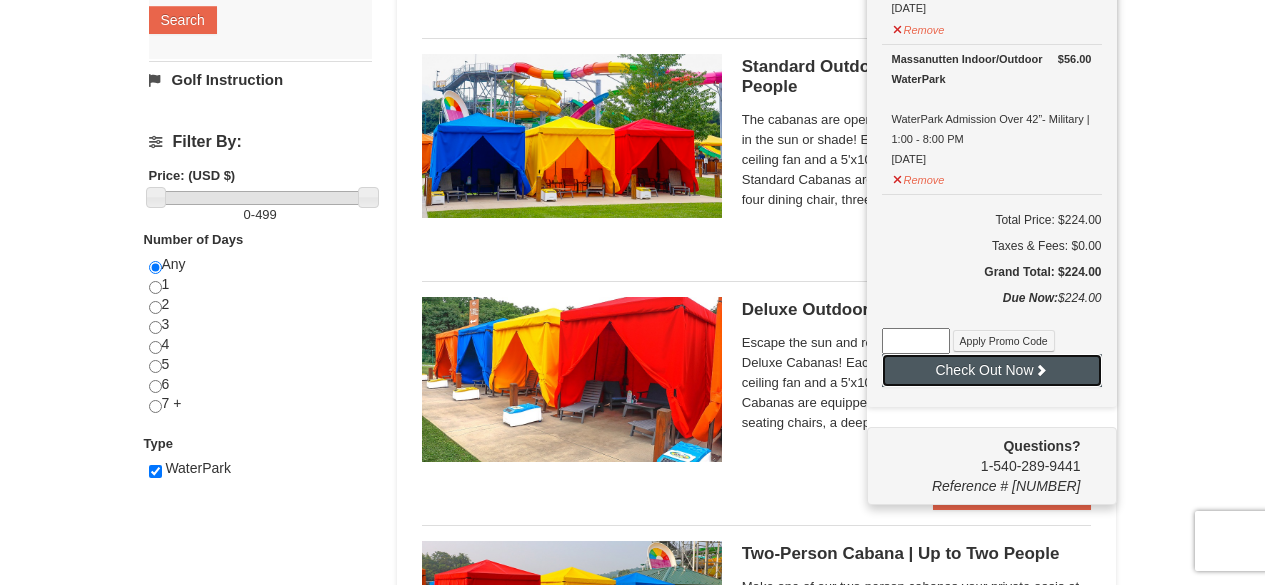 click on "Check Out Now" at bounding box center (992, 370) 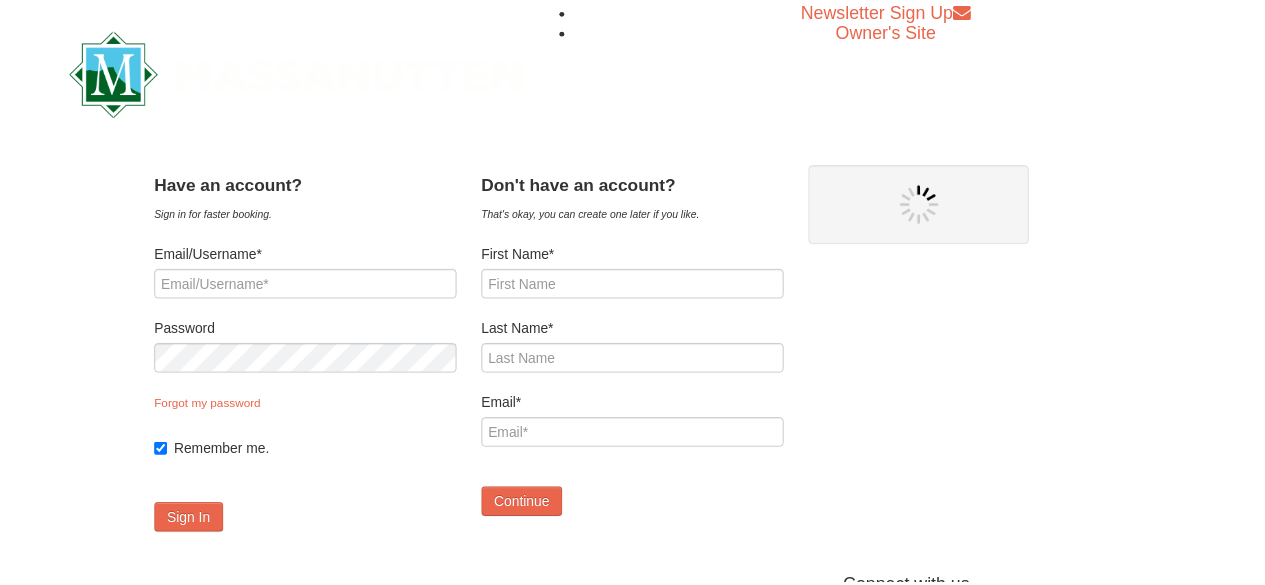 scroll, scrollTop: 0, scrollLeft: 0, axis: both 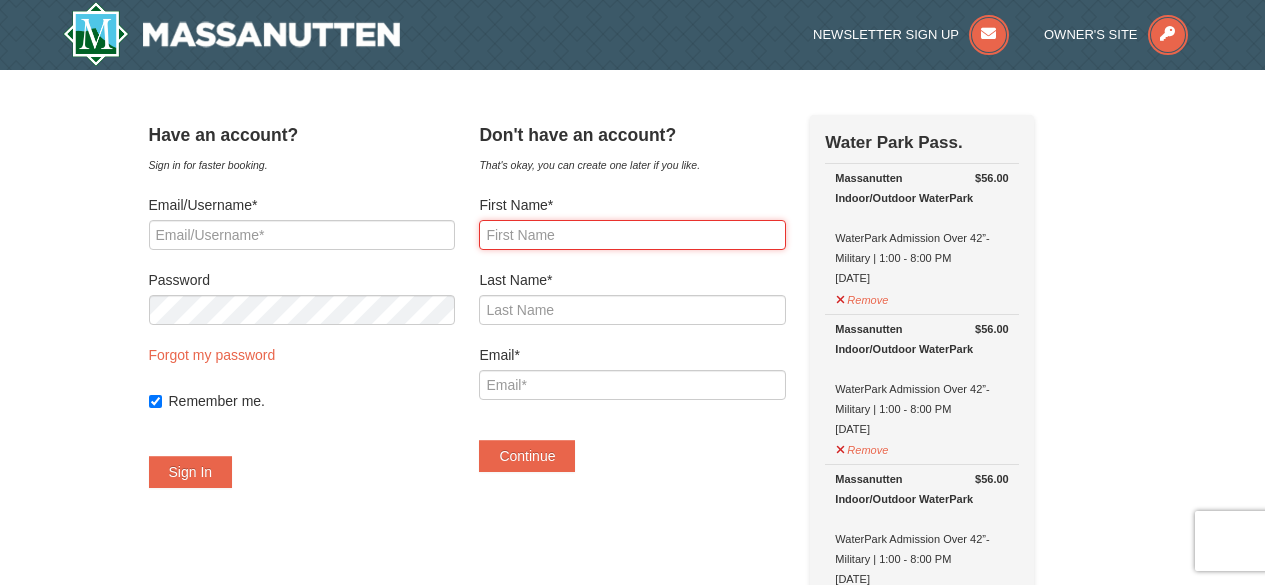 click on "First Name*" at bounding box center [632, 235] 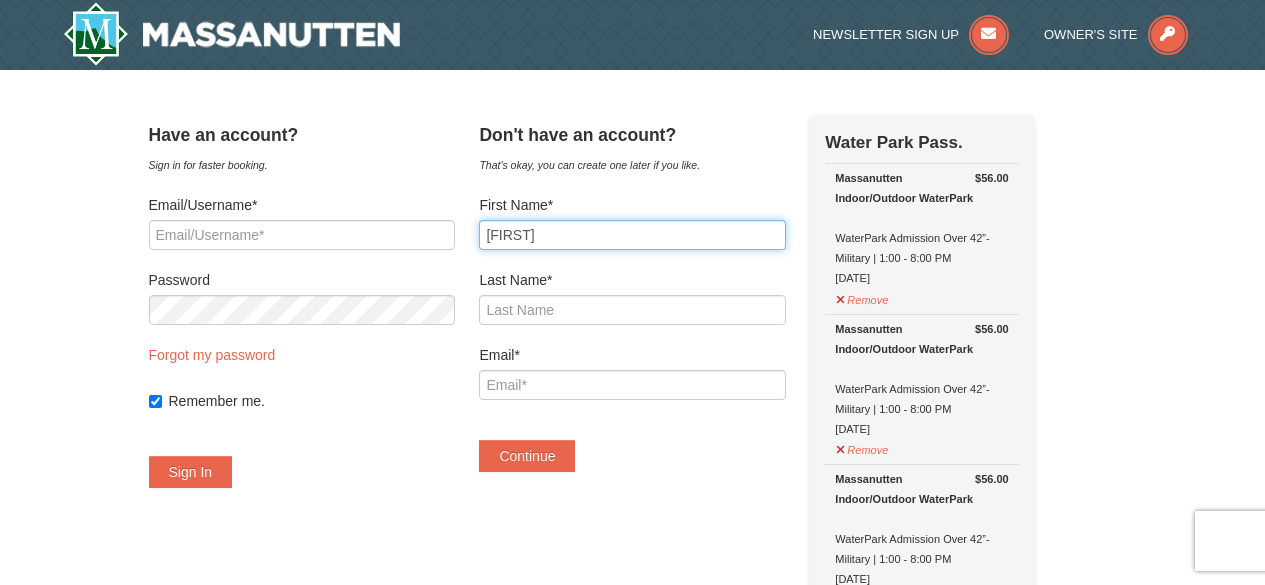 type on "Prindle" 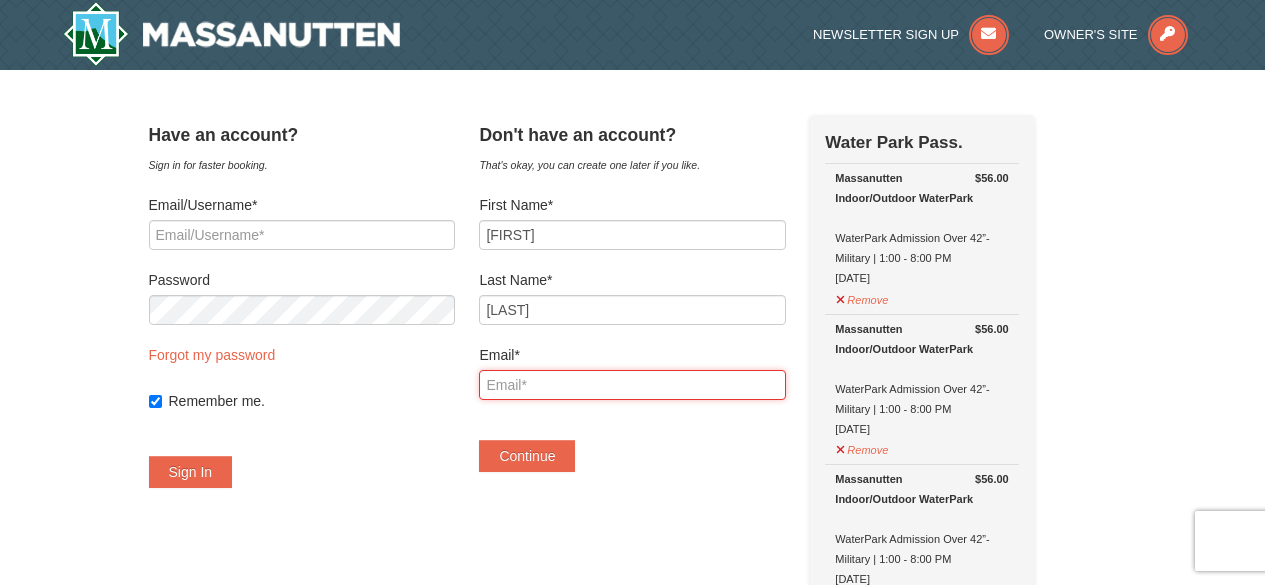 type on "marjorie.prindle@gmail.com" 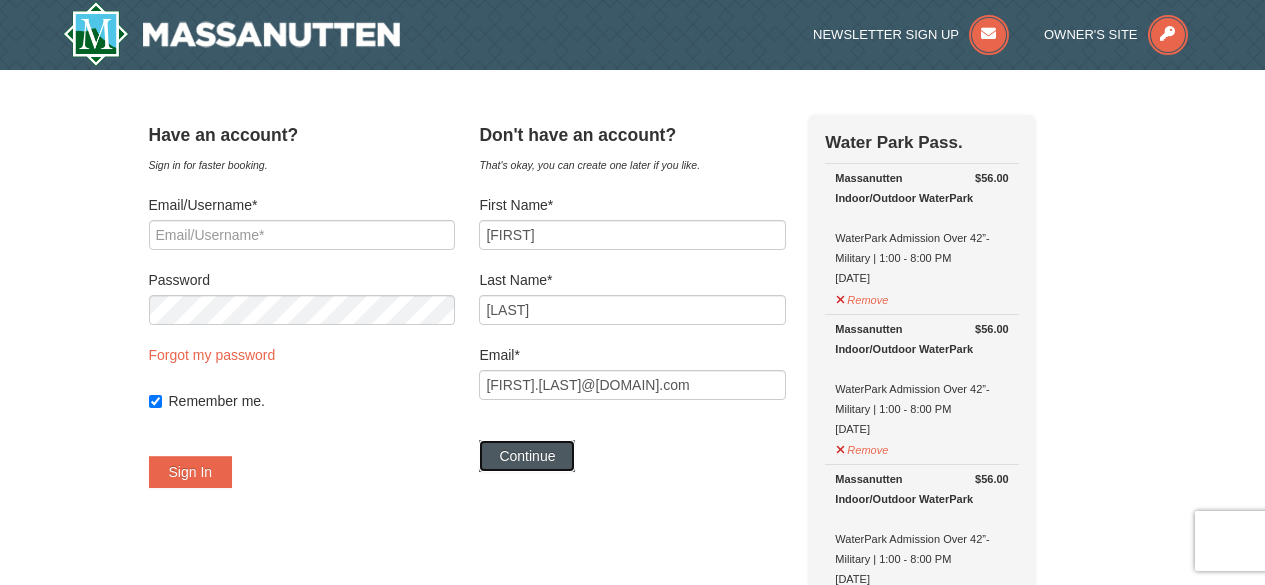 click on "Continue" at bounding box center [527, 456] 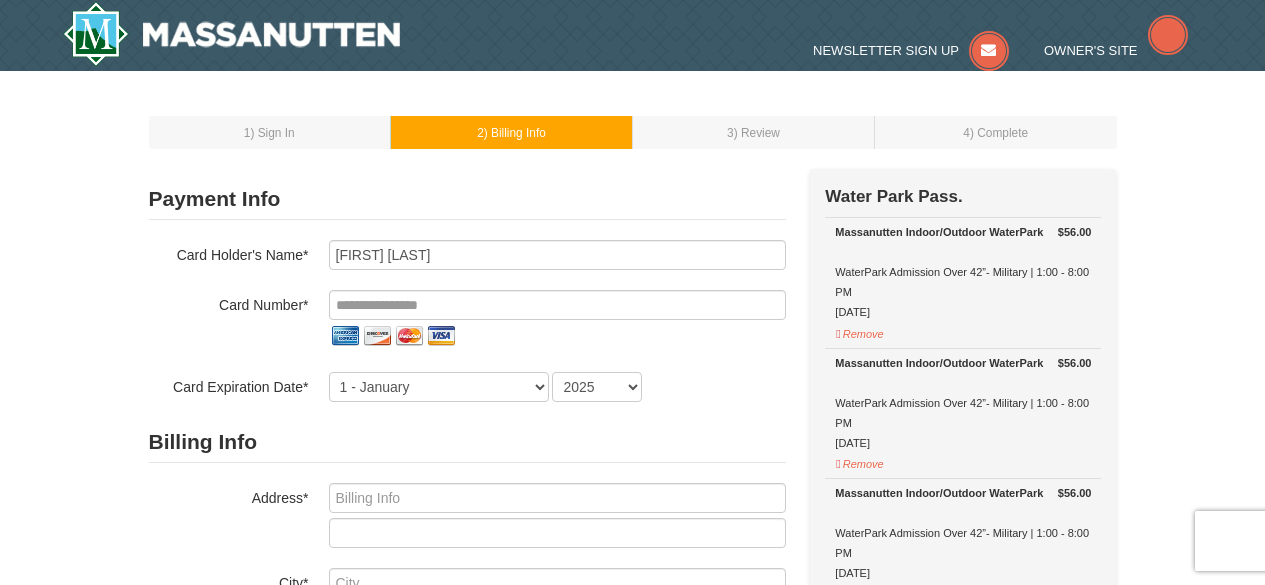 scroll, scrollTop: 0, scrollLeft: 0, axis: both 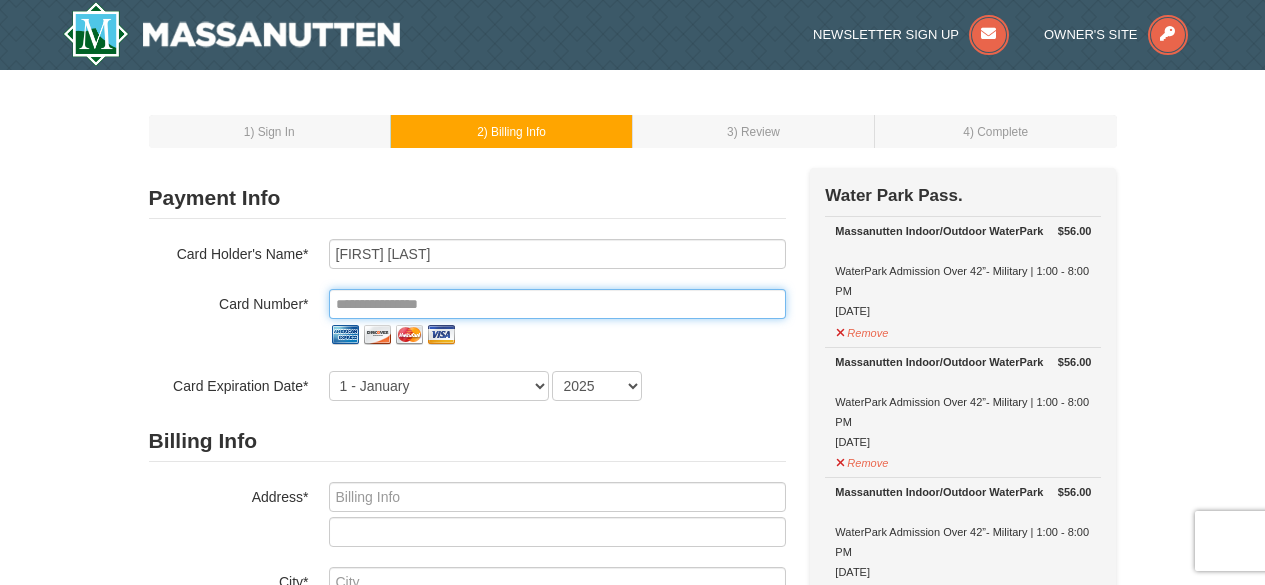click at bounding box center [557, 304] 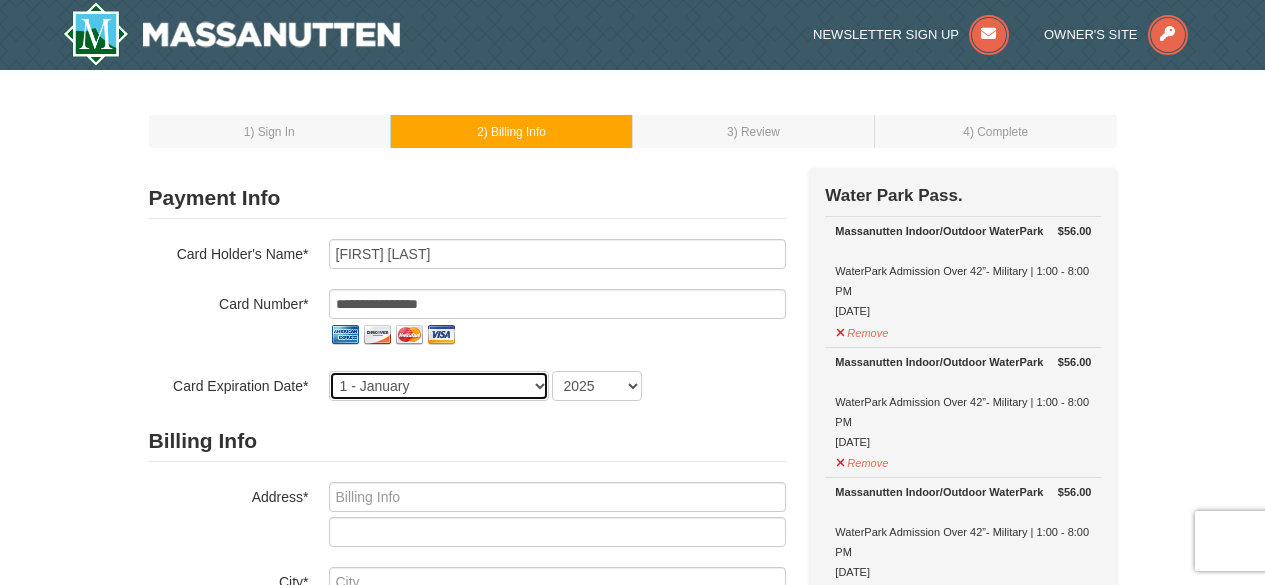 select on "7" 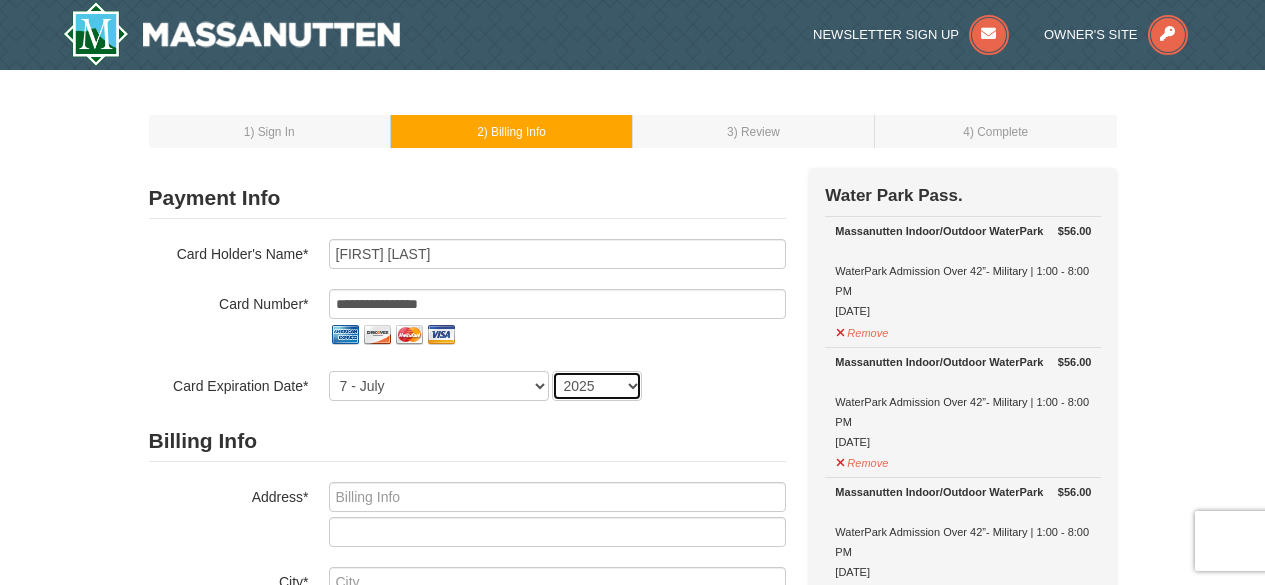 select on "2030" 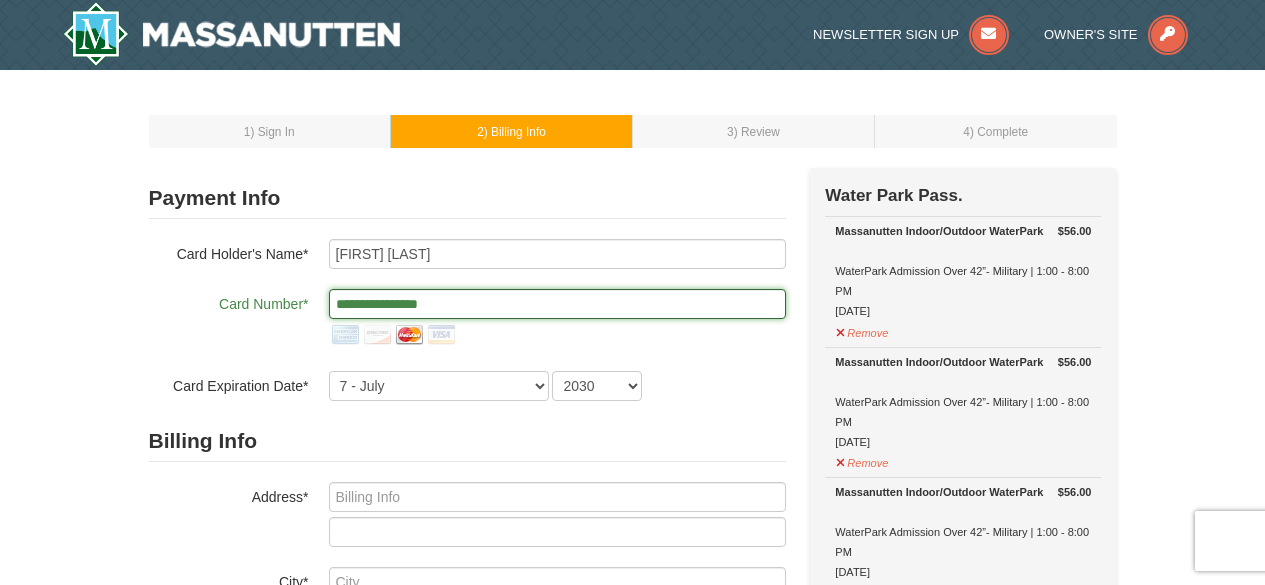 scroll, scrollTop: 266, scrollLeft: 0, axis: vertical 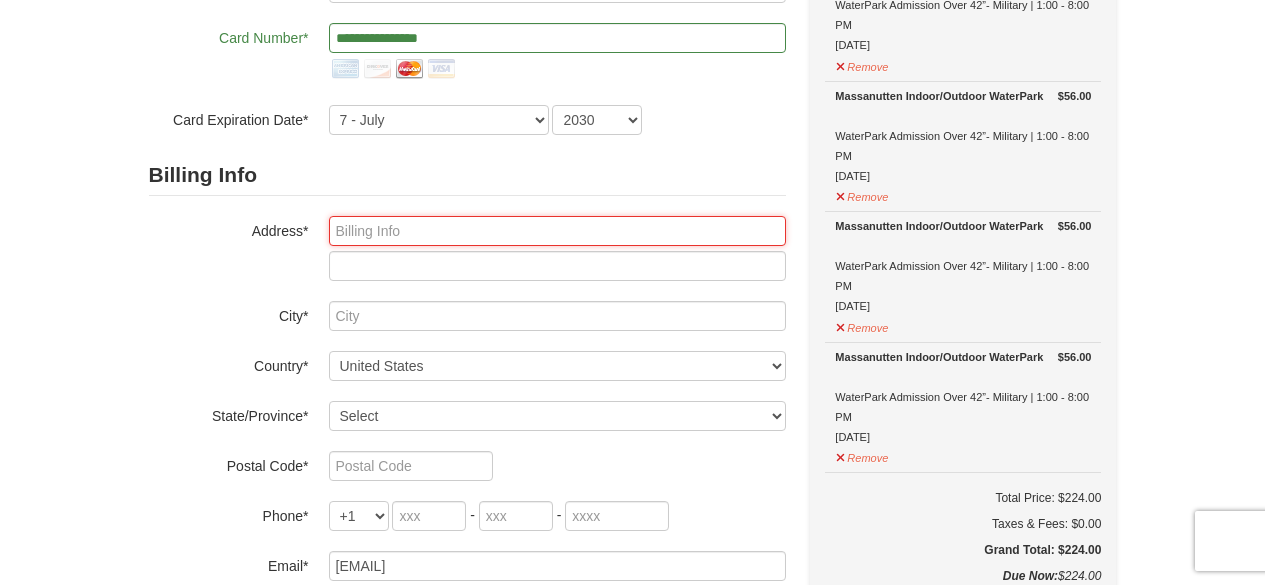 click at bounding box center (557, 231) 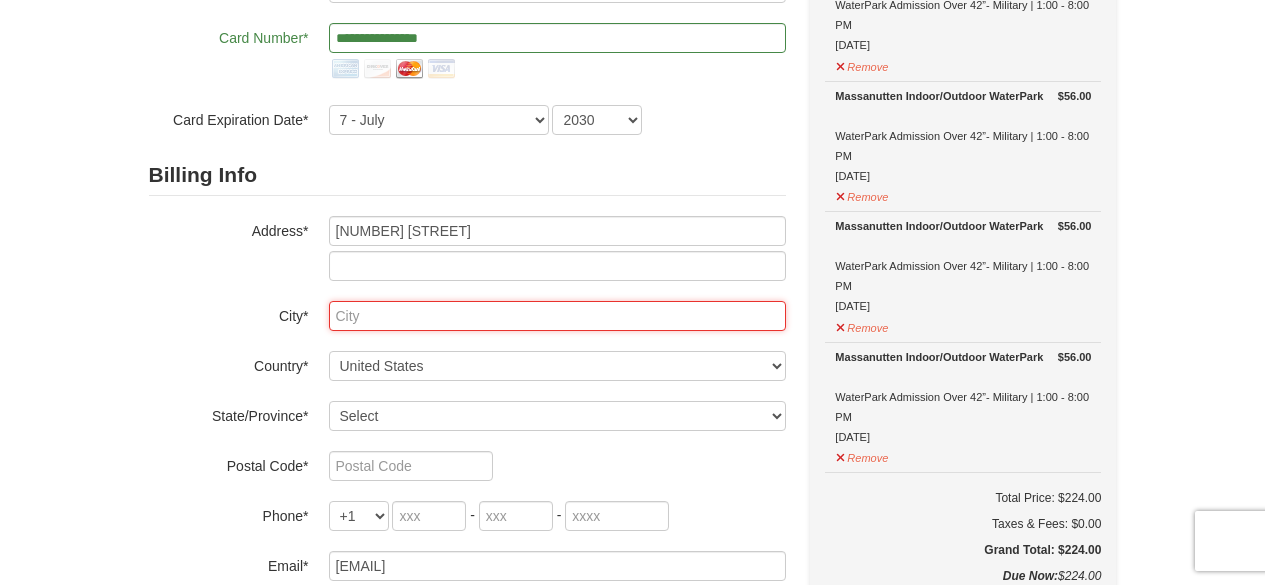 type on "ALEXANDRIA" 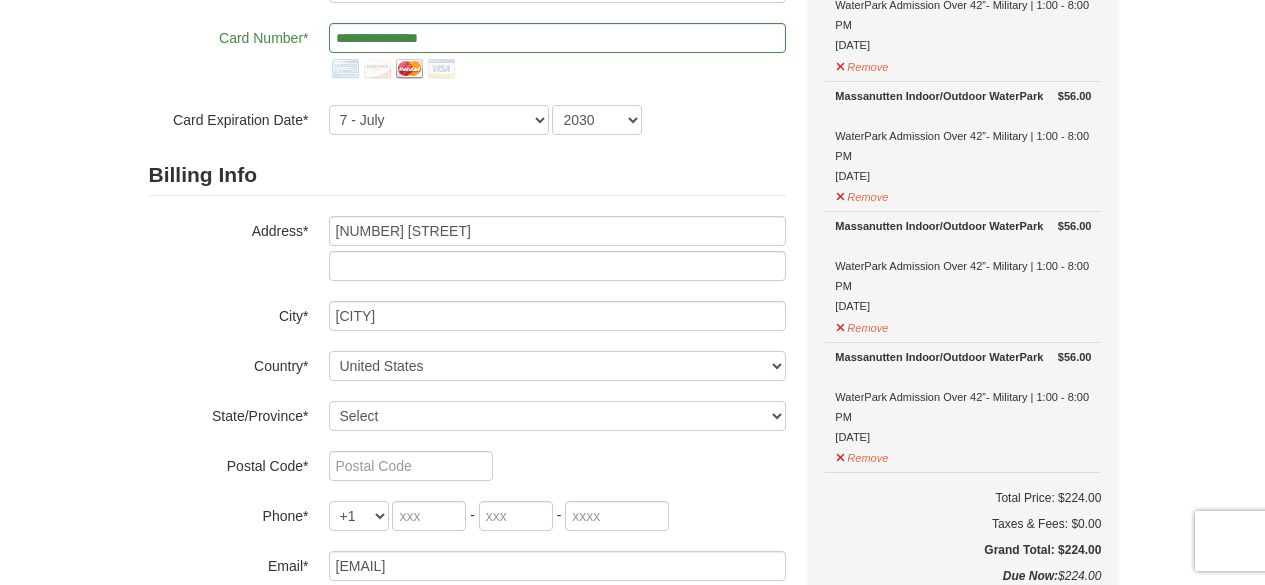 select on "VA" 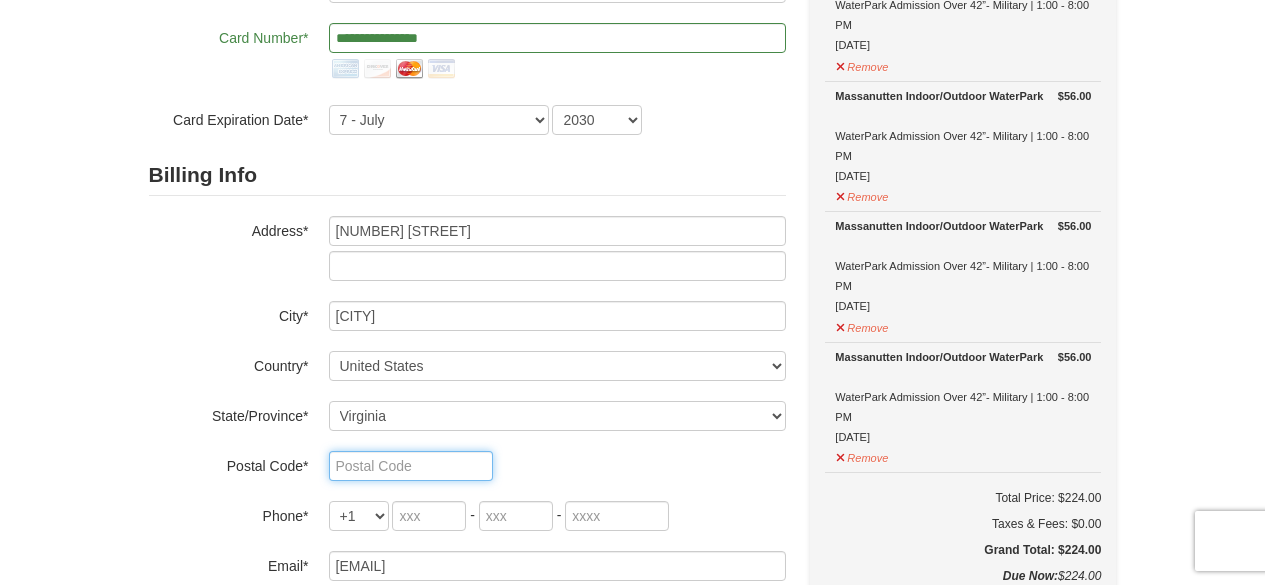 type on "22309" 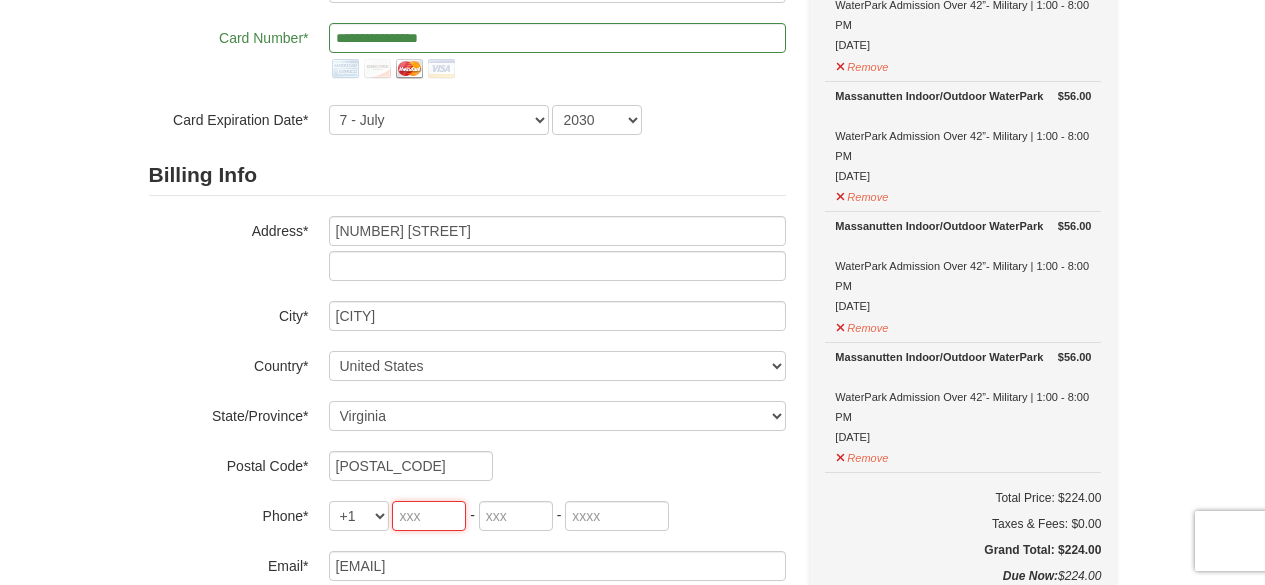 type on "703" 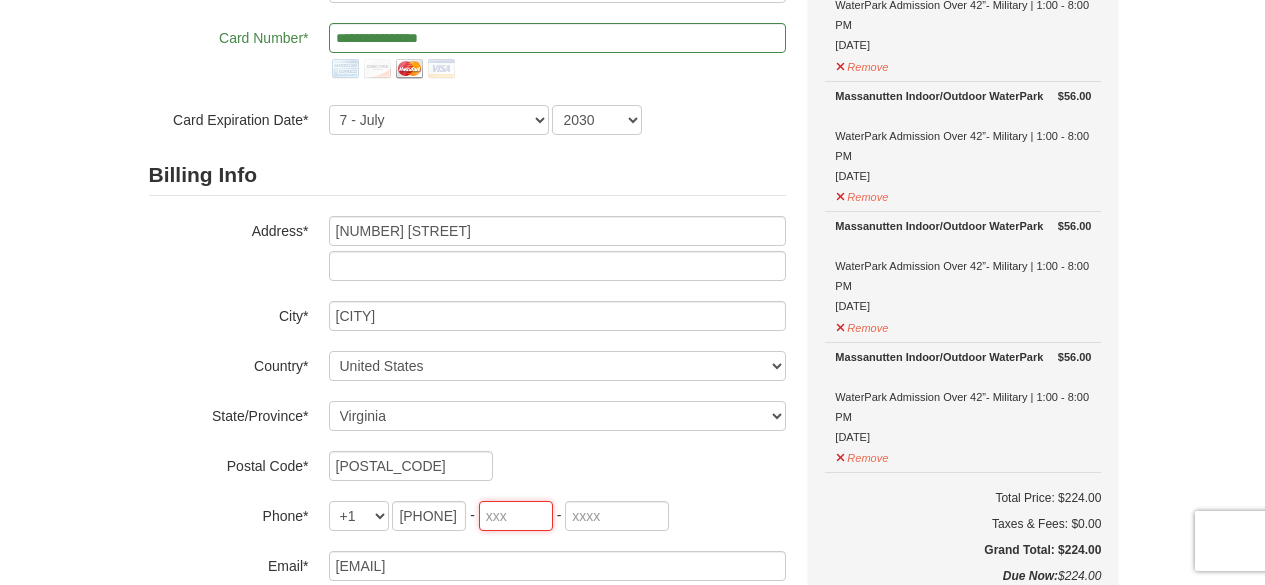 type on "307" 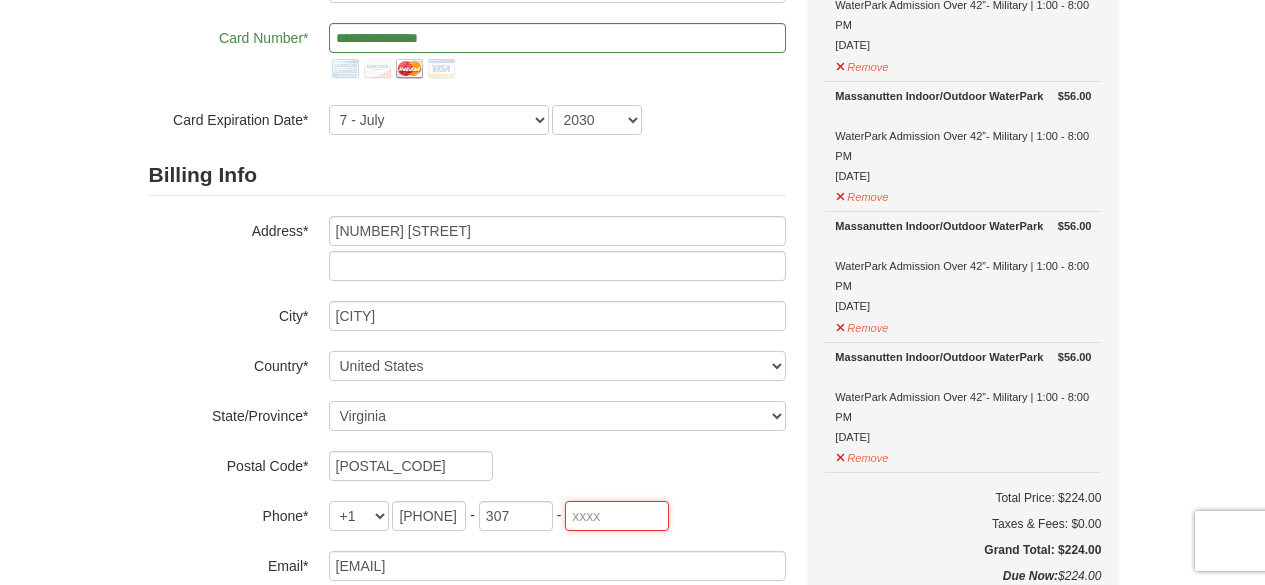 type on "2657" 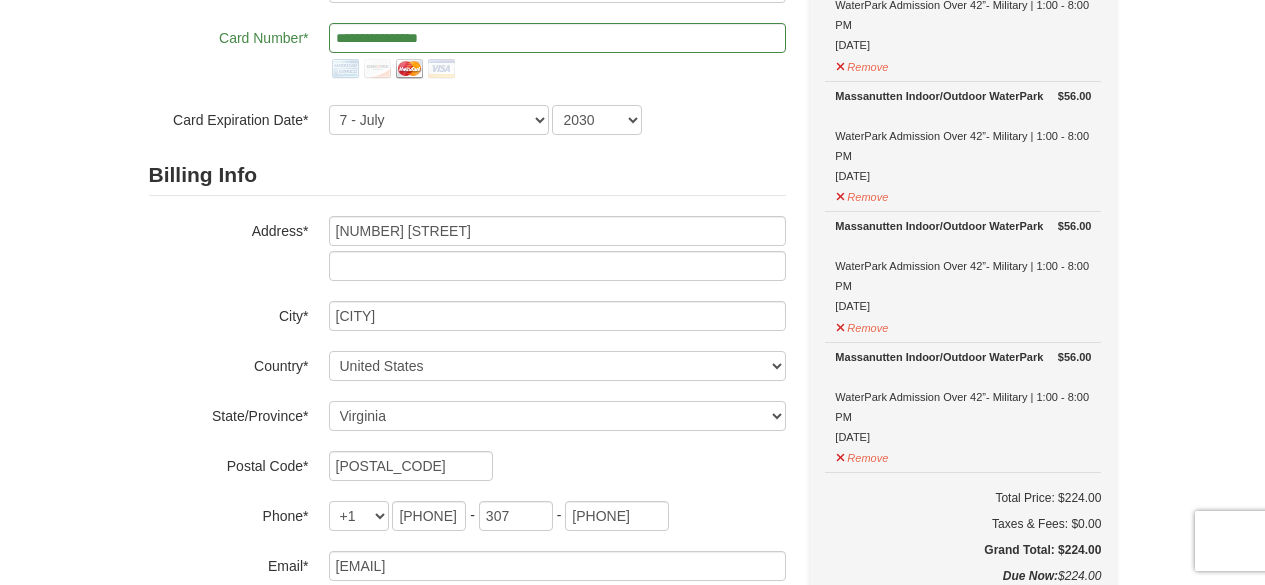 click on "Billing Info
Address*
3259 Woodland Lane
City*
ALEXANDRIA
Country*
----- Select ------ Afghanistan Åland Islands Albania Algeria American Samoa Andorra Angola Anguilla Antarctica Antigua and Barbuda Argentina Armenia Aruba Australia Austria Azerbaijan Bahamas Bahrain Bangladesh Barbados Belarus Belgium Belize Benin Bermuda Bhutan Bolivia Bosnia and Herzegovina Botswana Bouvet Island Brazil British Indian Ocean Territory Brunei Darussalam Bulgaria Burkina Faso Burundi Cambodia Cameroon Canada Cape Verde Cayman Islands Central African Republic Chad Chile China Christmas Island Cocos (Keeling) Islands Colombia Comoros Congo +1" at bounding box center [467, 368] 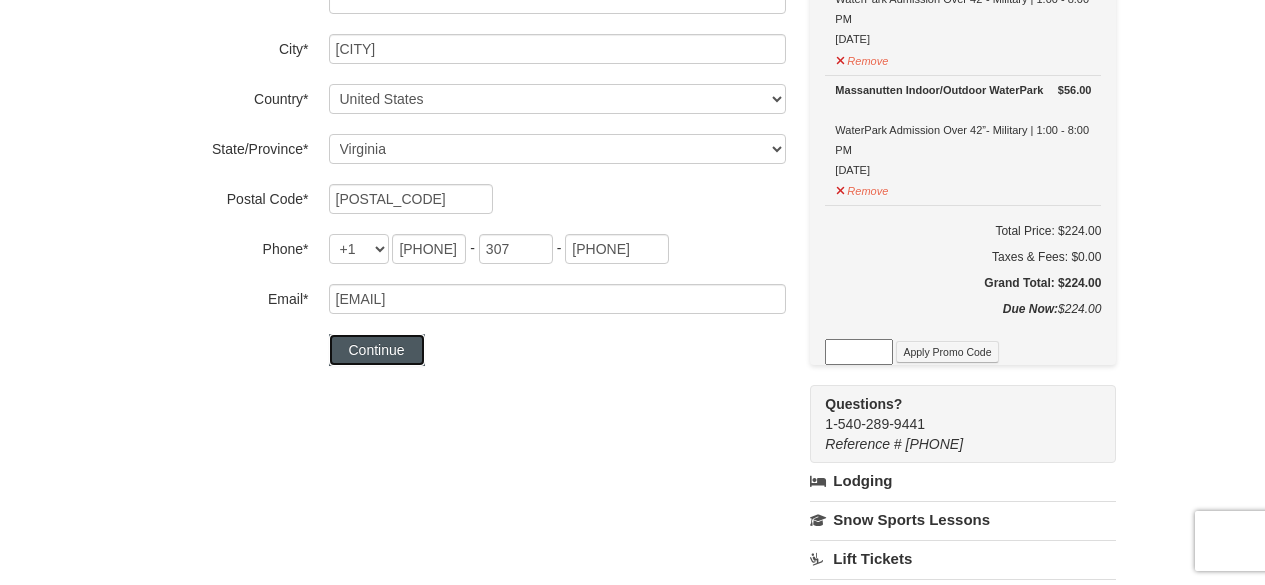 drag, startPoint x: 360, startPoint y: 347, endPoint x: 593, endPoint y: 472, distance: 264.41257 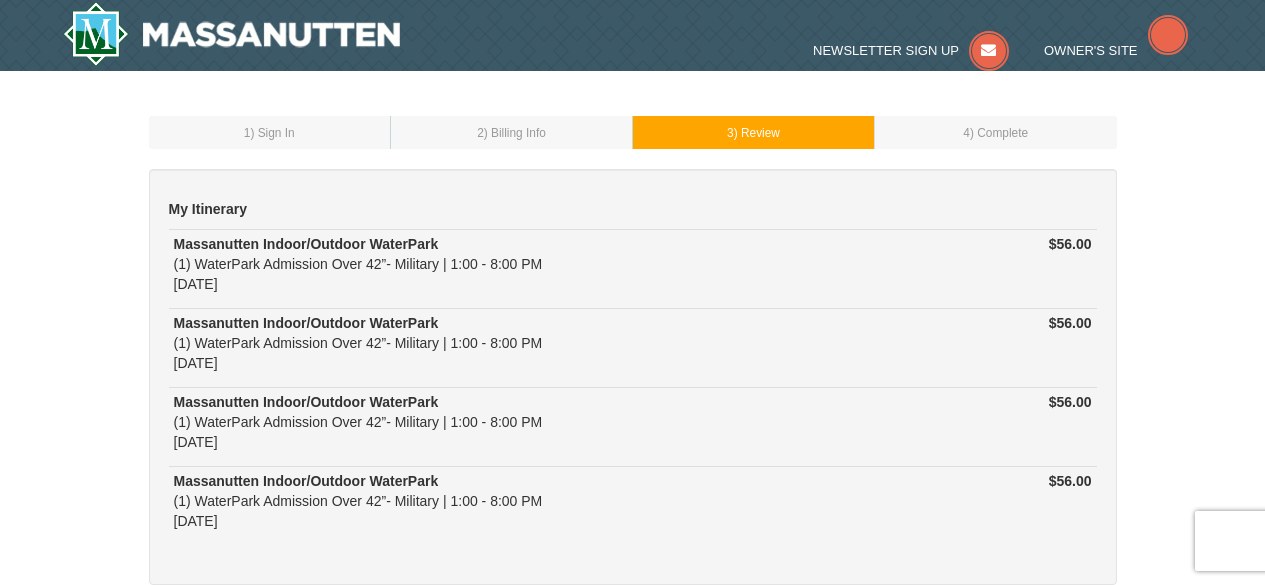 scroll, scrollTop: 0, scrollLeft: 0, axis: both 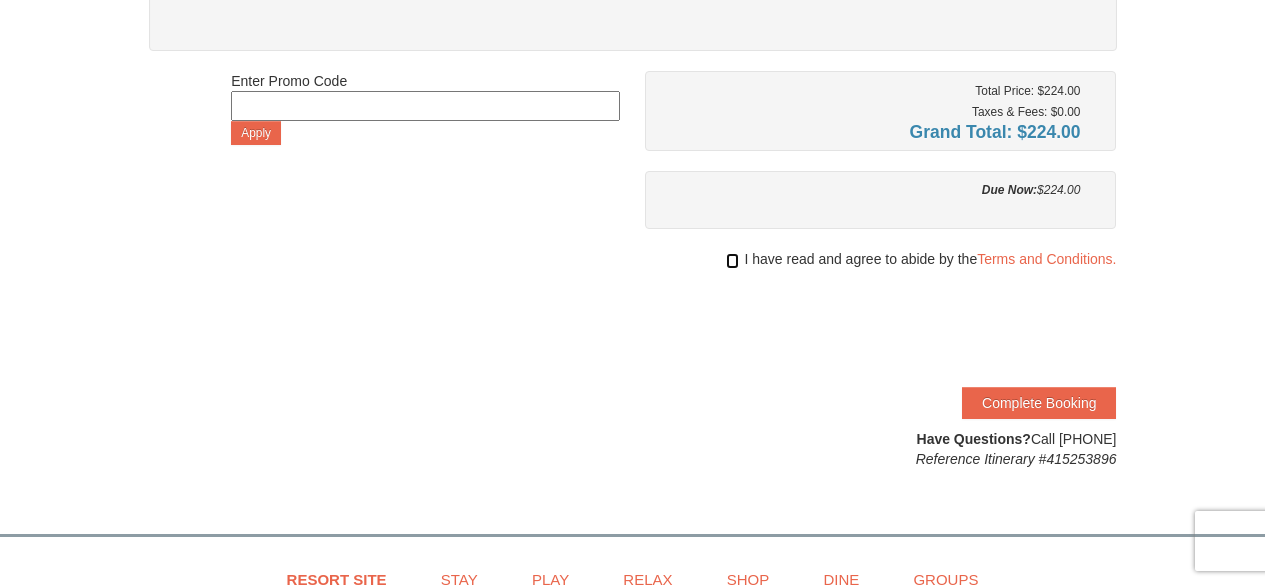 click at bounding box center (732, 261) 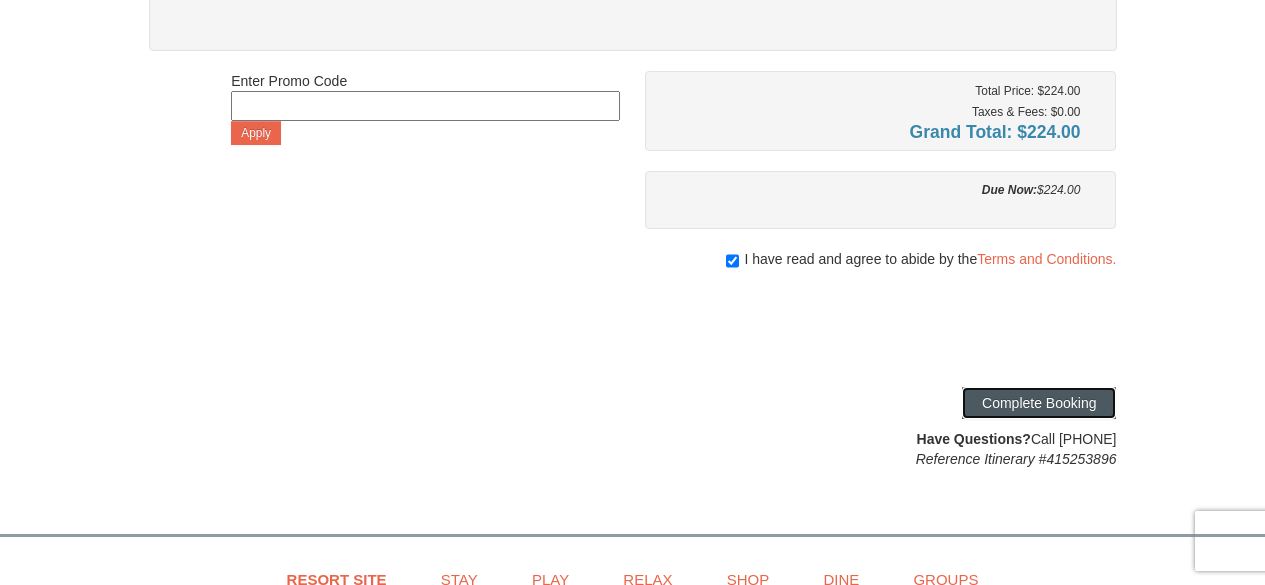 click on "Complete Booking" at bounding box center [1039, 403] 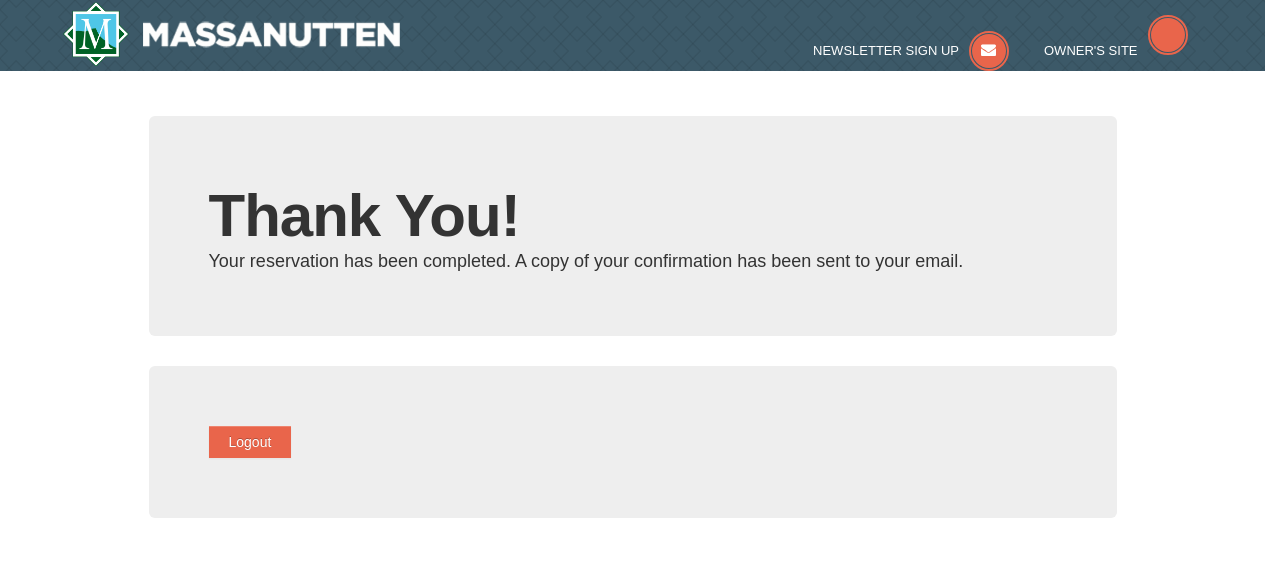 scroll, scrollTop: 0, scrollLeft: 0, axis: both 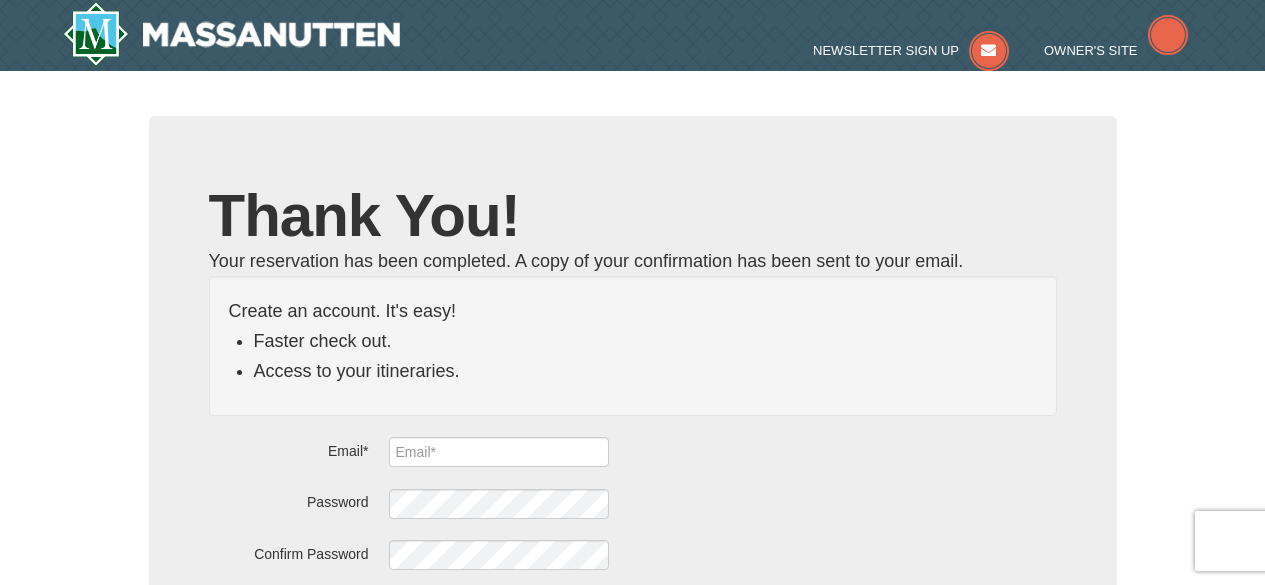 type on "[EMAIL]" 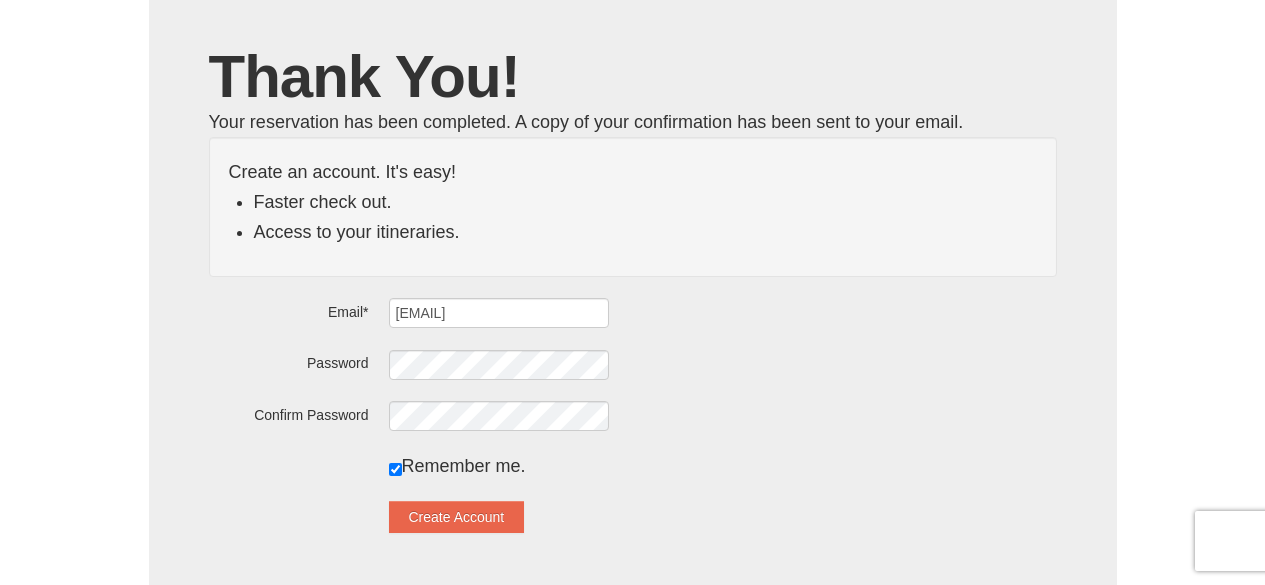 scroll, scrollTop: 0, scrollLeft: 0, axis: both 